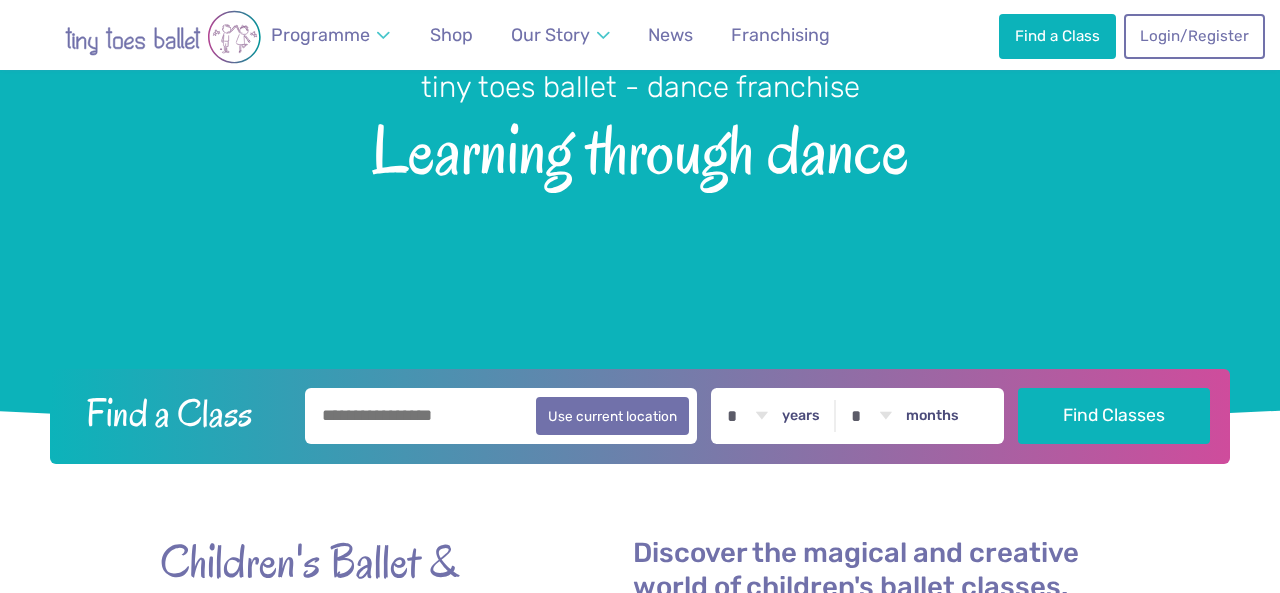 scroll, scrollTop: 205, scrollLeft: 0, axis: vertical 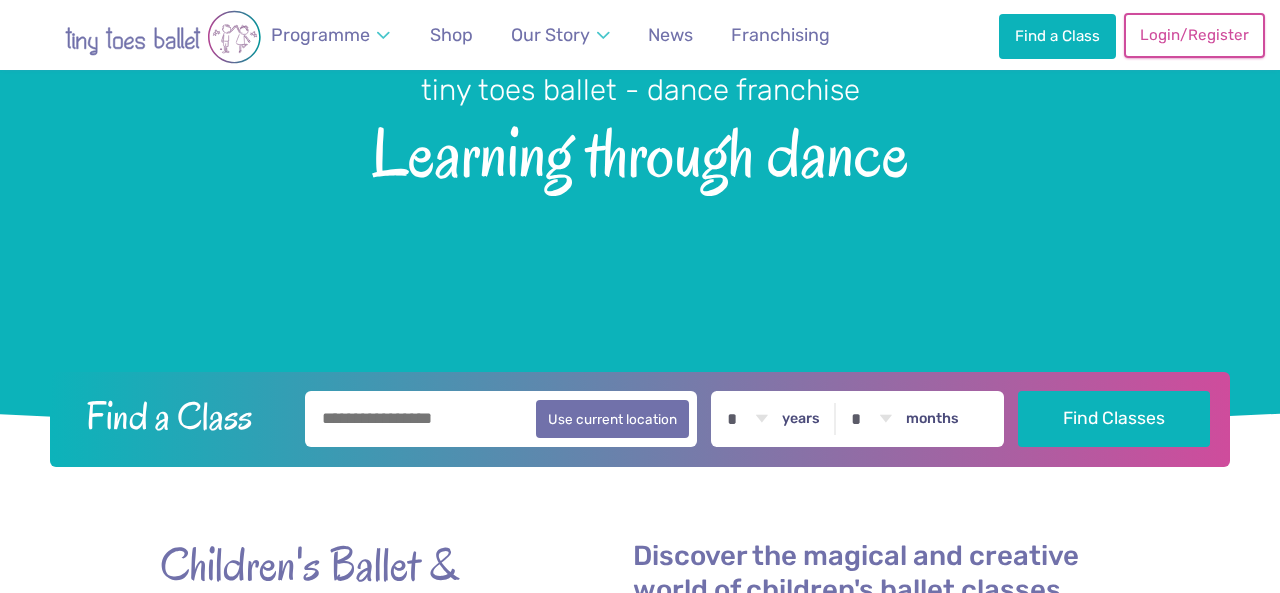 click on "Login/Register" at bounding box center [1194, 35] 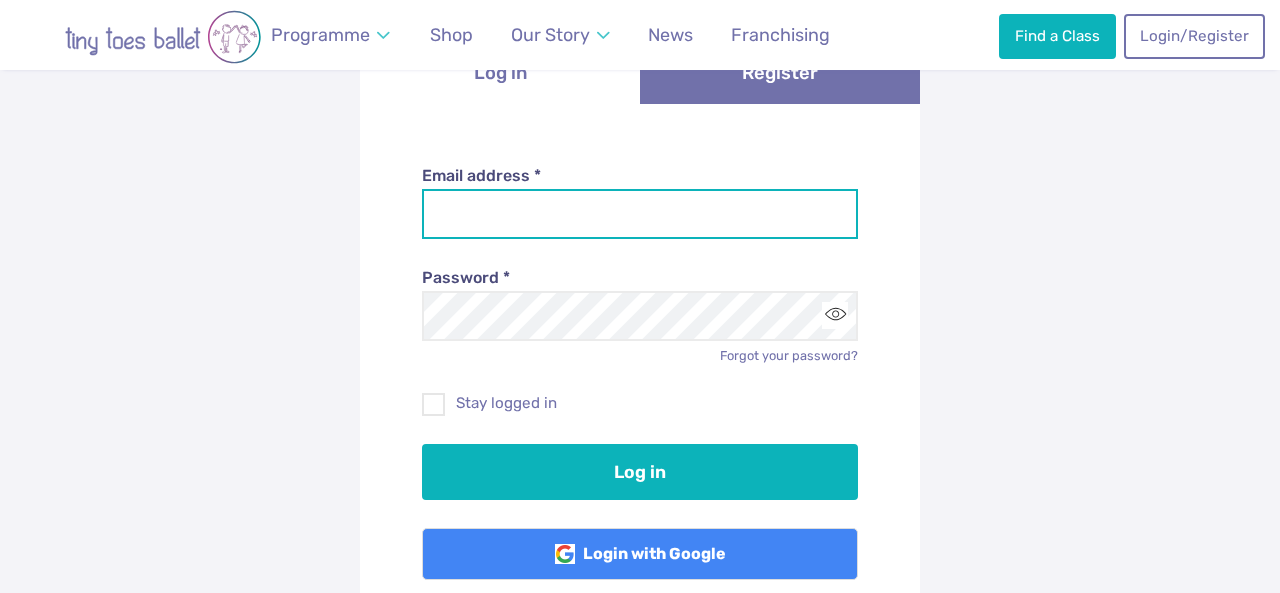 type on "**********" 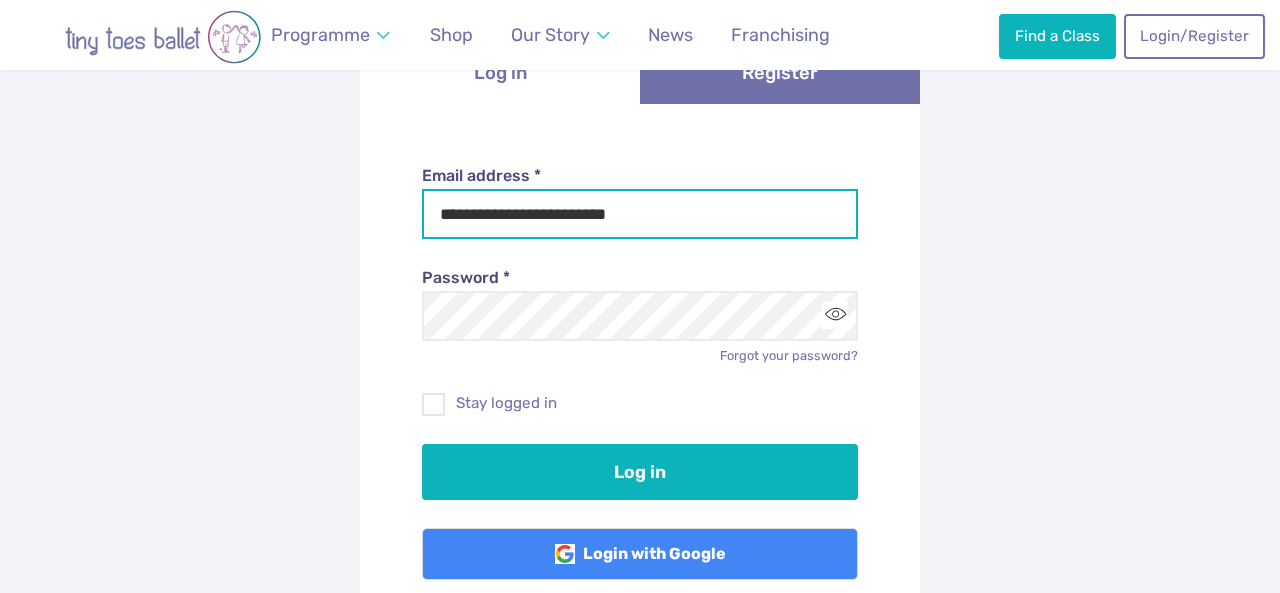 click on "**********" at bounding box center [640, 214] 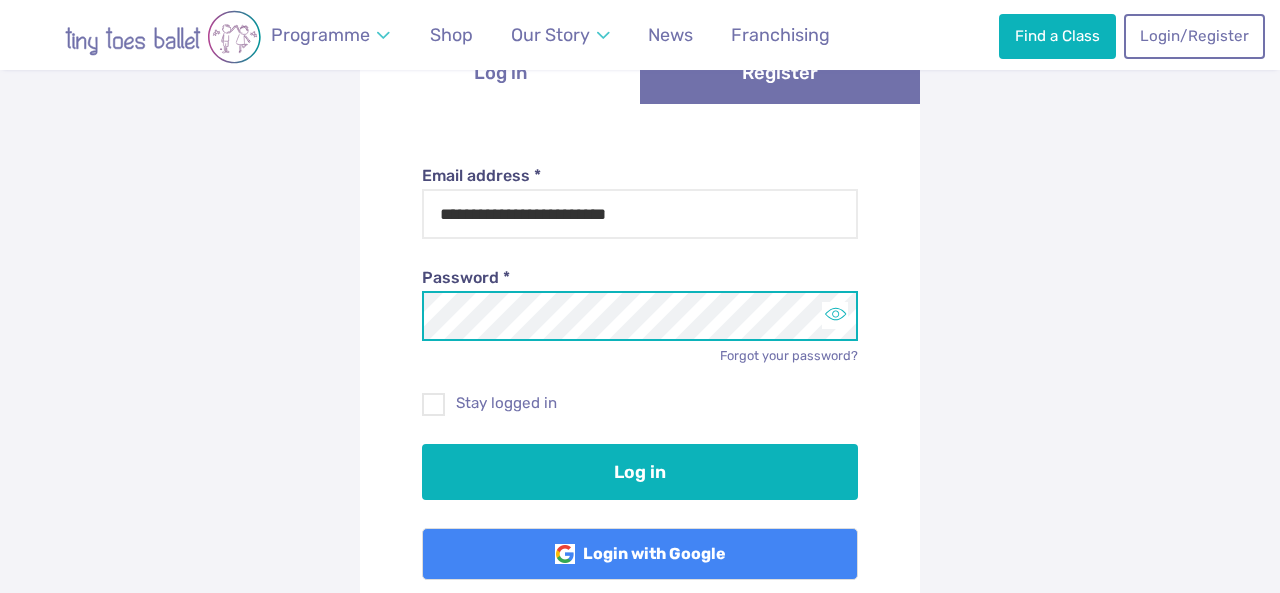 click at bounding box center (835, 315) 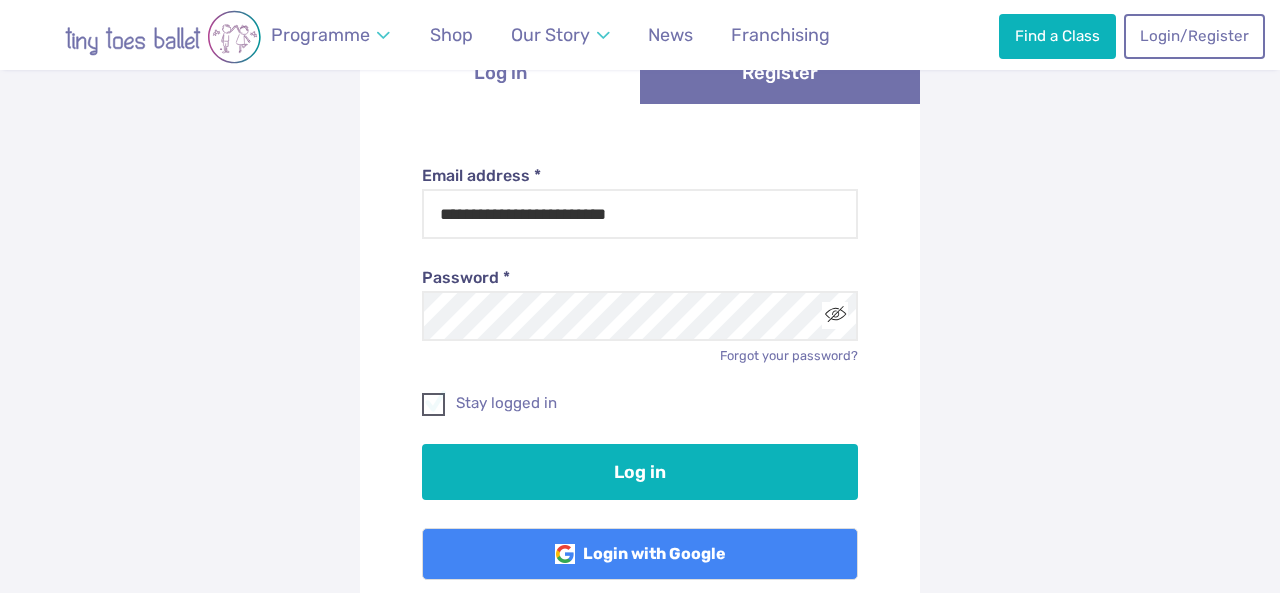 click on "Stay logged in" at bounding box center [640, 403] 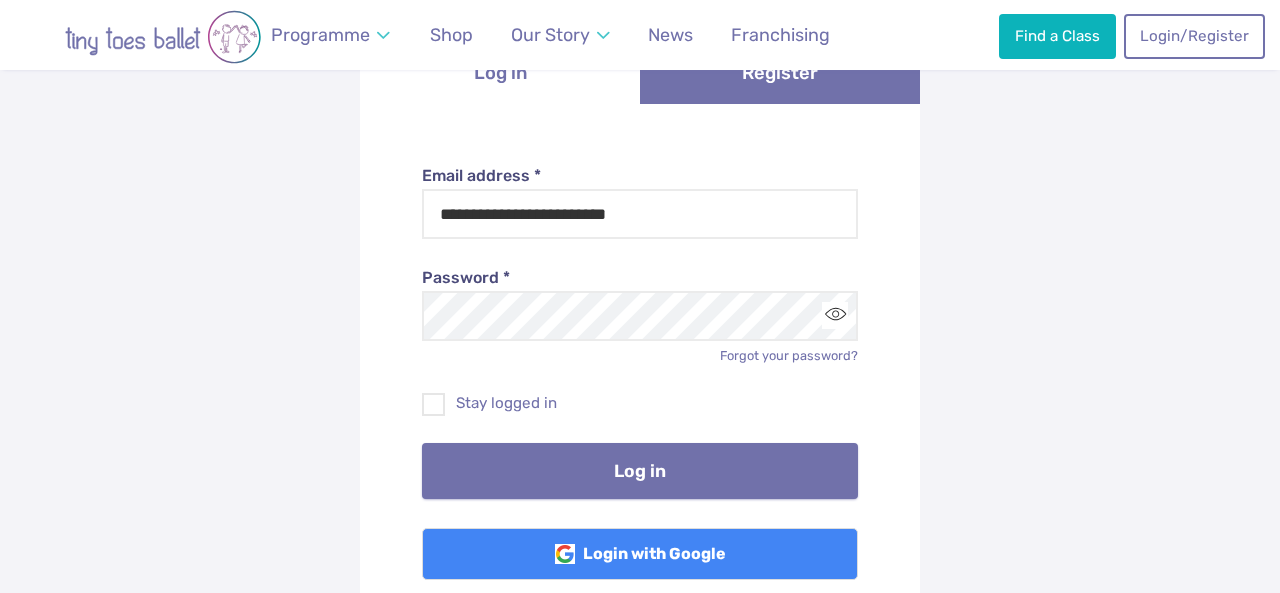 click on "Log in" at bounding box center (640, 471) 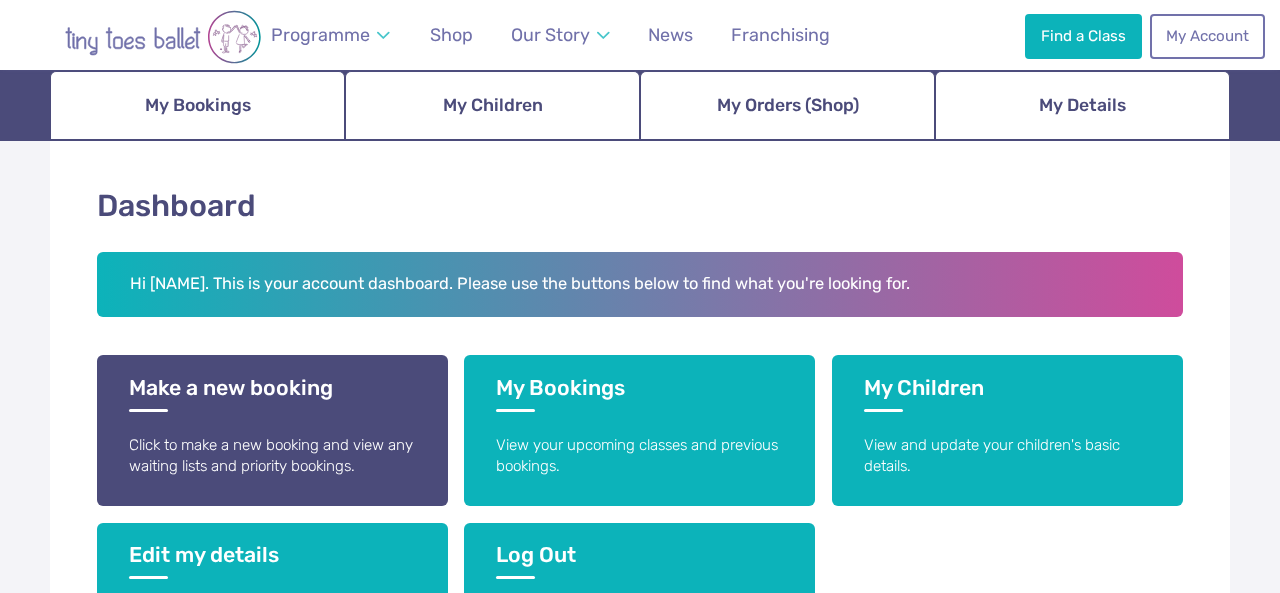scroll, scrollTop: 316, scrollLeft: 0, axis: vertical 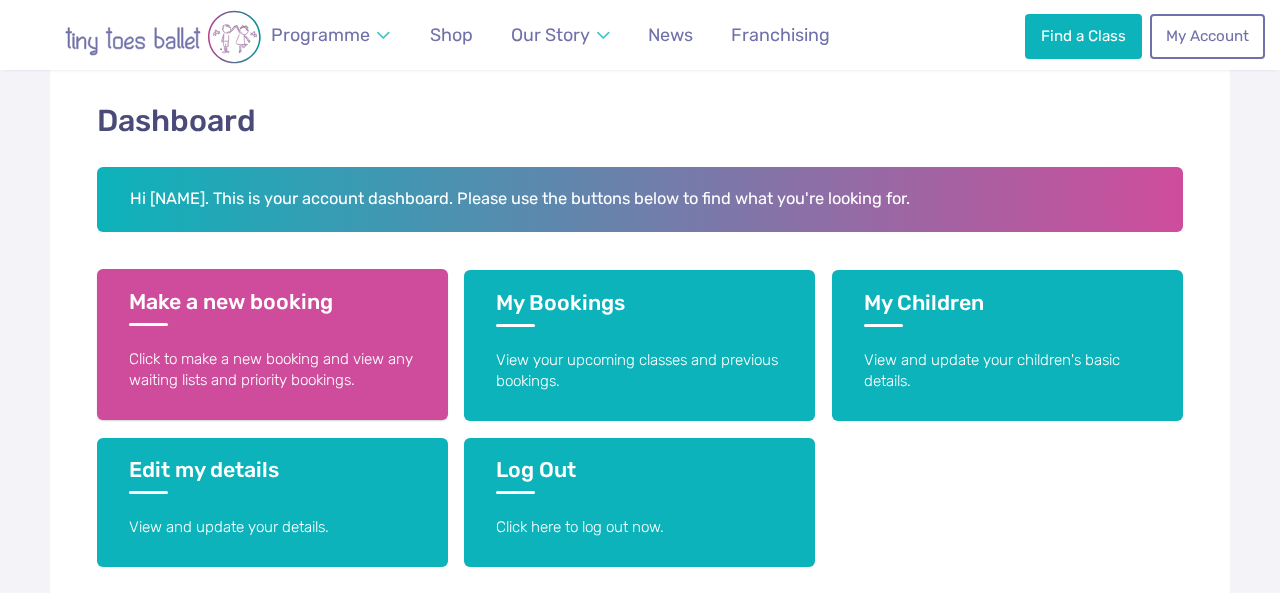 click on "Make a new booking
Click to make a new booking and view any waiting lists and priority bookings." at bounding box center [272, 344] 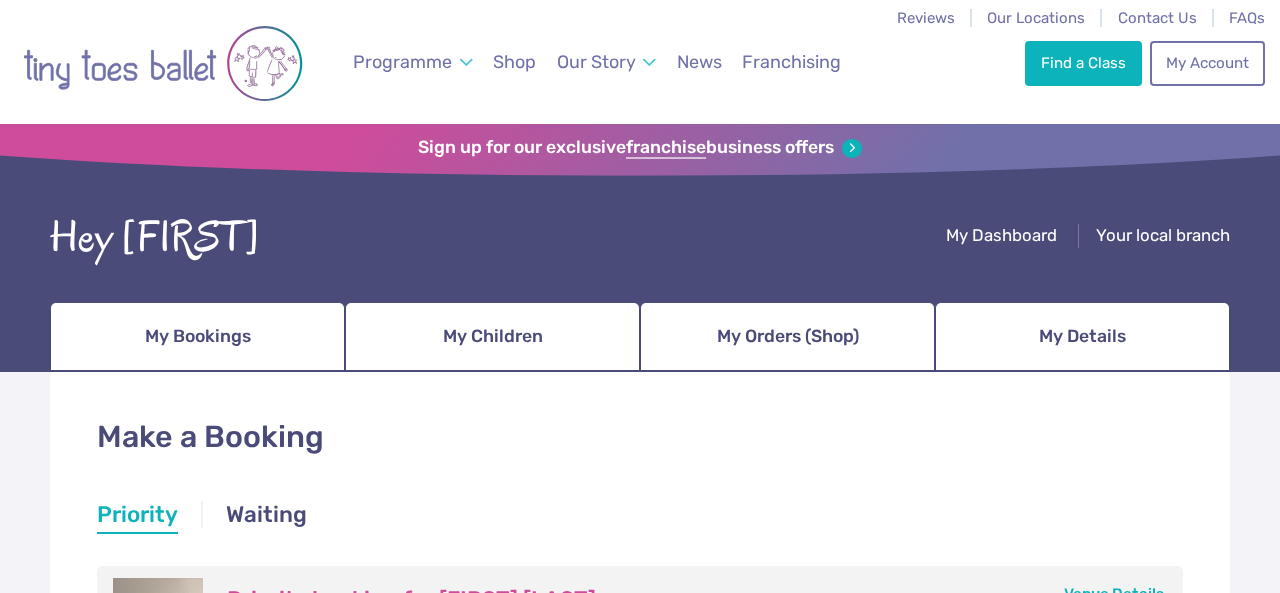 click on "Hey [NAME]" at bounding box center (155, 238) 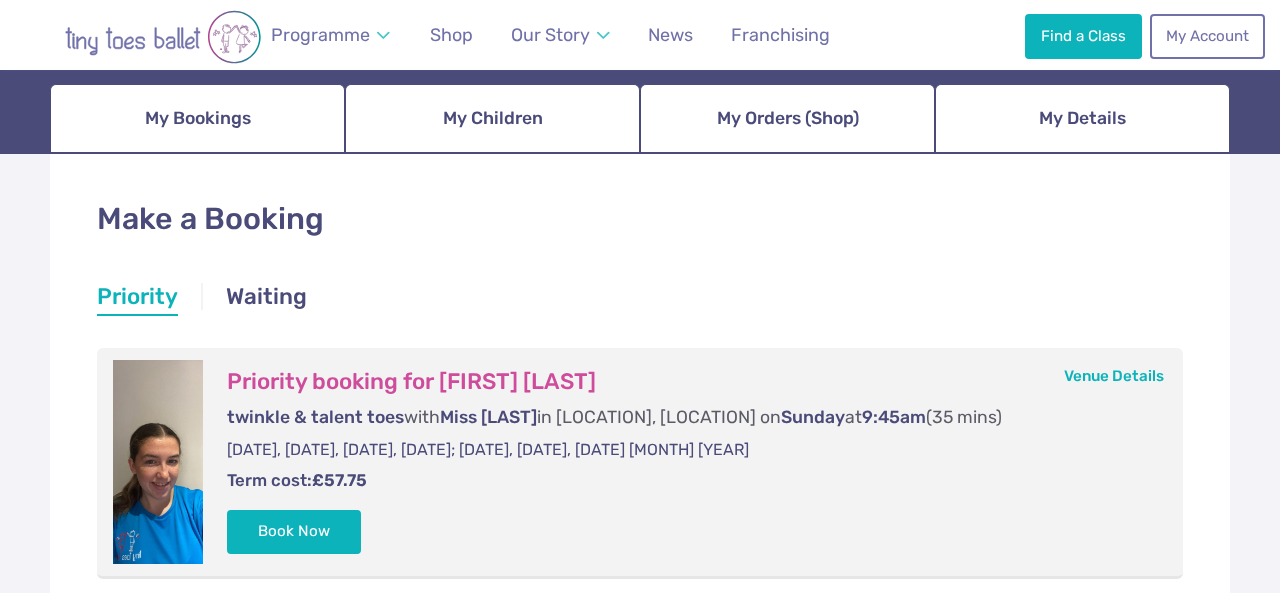 scroll, scrollTop: 121, scrollLeft: 0, axis: vertical 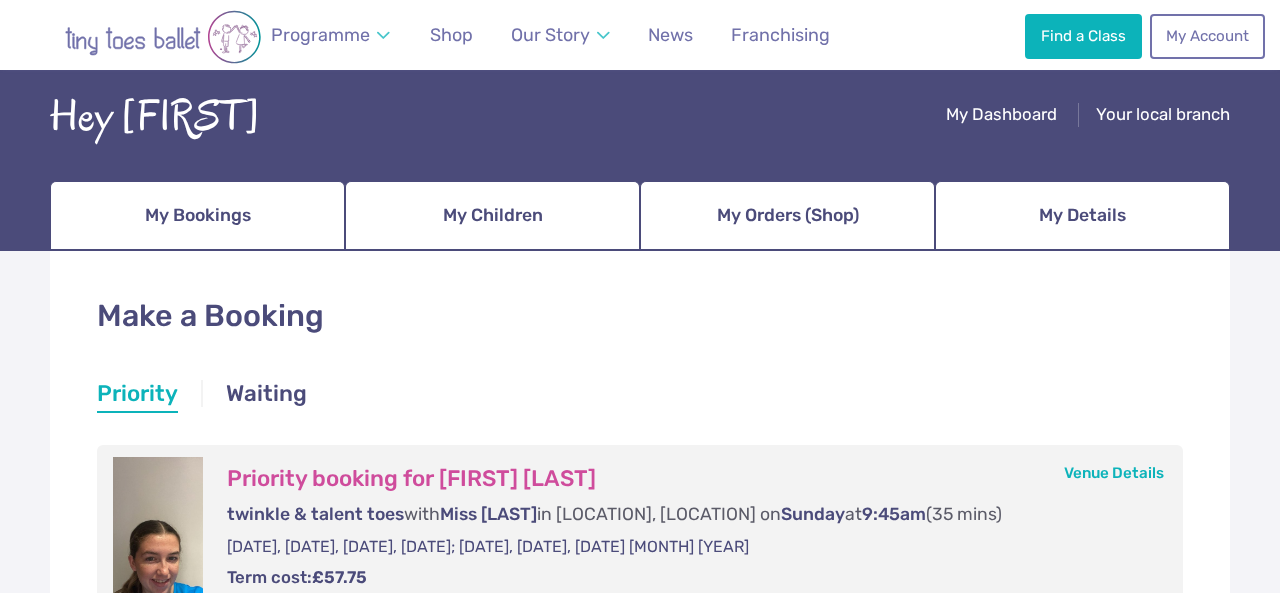 click on "Make a Booking
Priority
Waiting
Priority
Priority
Priority booking for Lana Zamali
twinkle & talent toes   with  Miss Freya   in St Mary’s island, Chatham on  Sunday  at  9:45am  (35 mins)
7th, 14th, 21st, 28th September; 5th, 12th, 19th October 2025
Term cost:  £57.75
Venue Details
Book Now
Added to your basket.  View basket and check out now
Waiting
Waiting
If you join the Waiting List for any classes, they'll appear here.
Standard Bookings View all classes in Gravesend & Medway Search for classes in all areas" at bounding box center [640, 621] 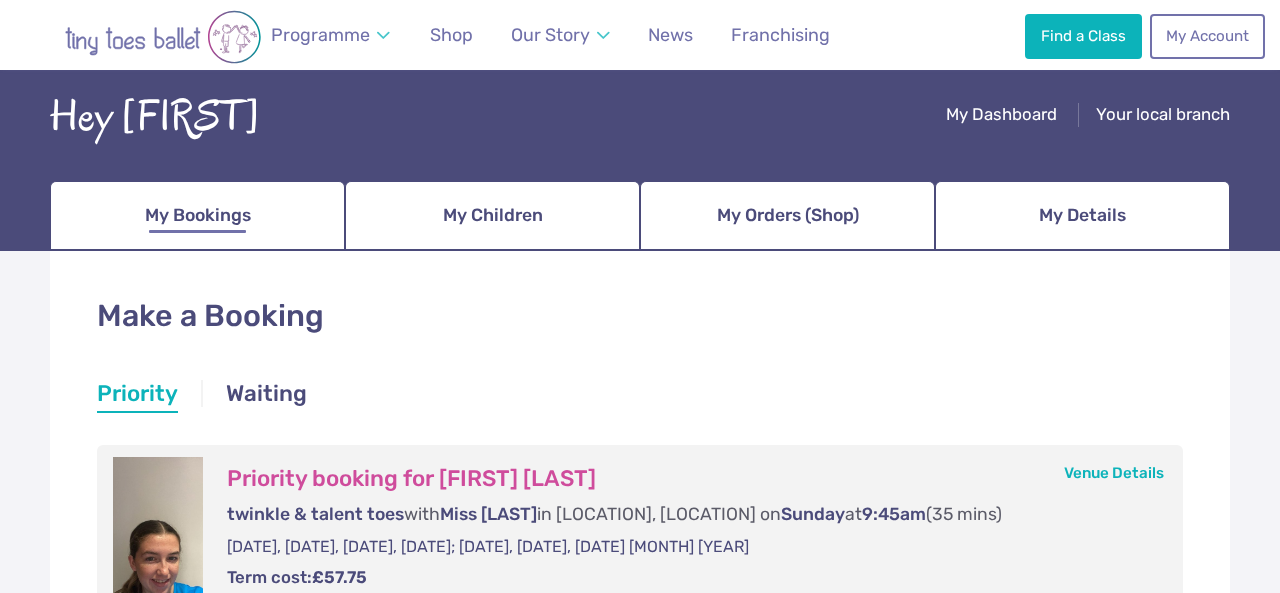 click on "My Bookings" at bounding box center (198, 215) 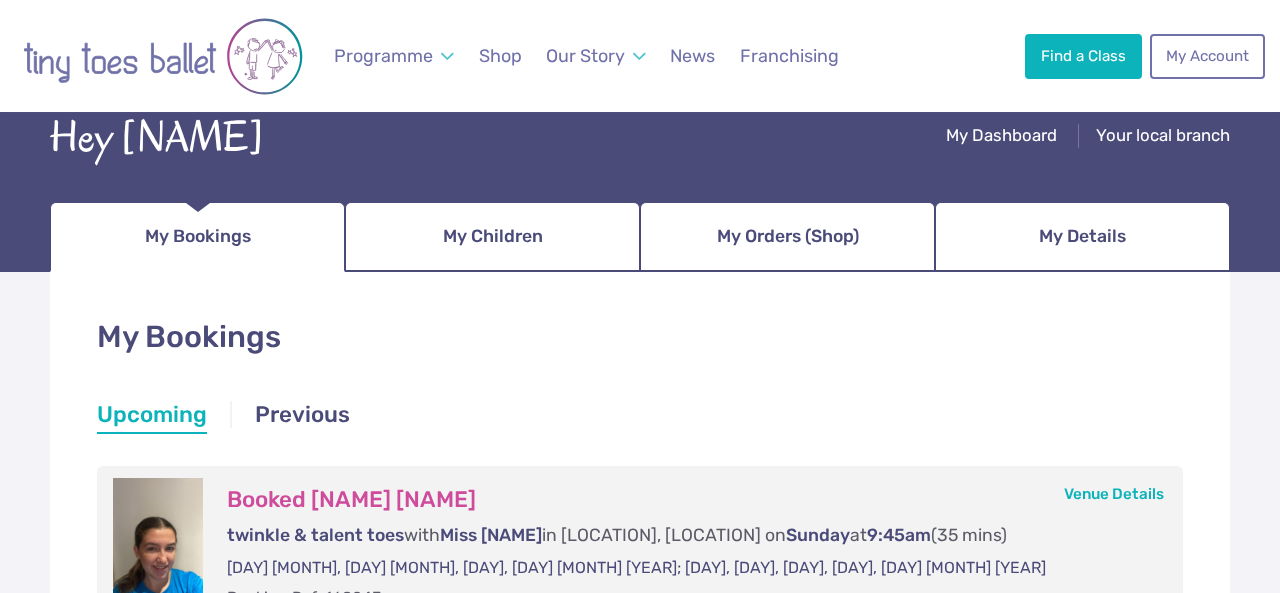 scroll, scrollTop: 0, scrollLeft: 0, axis: both 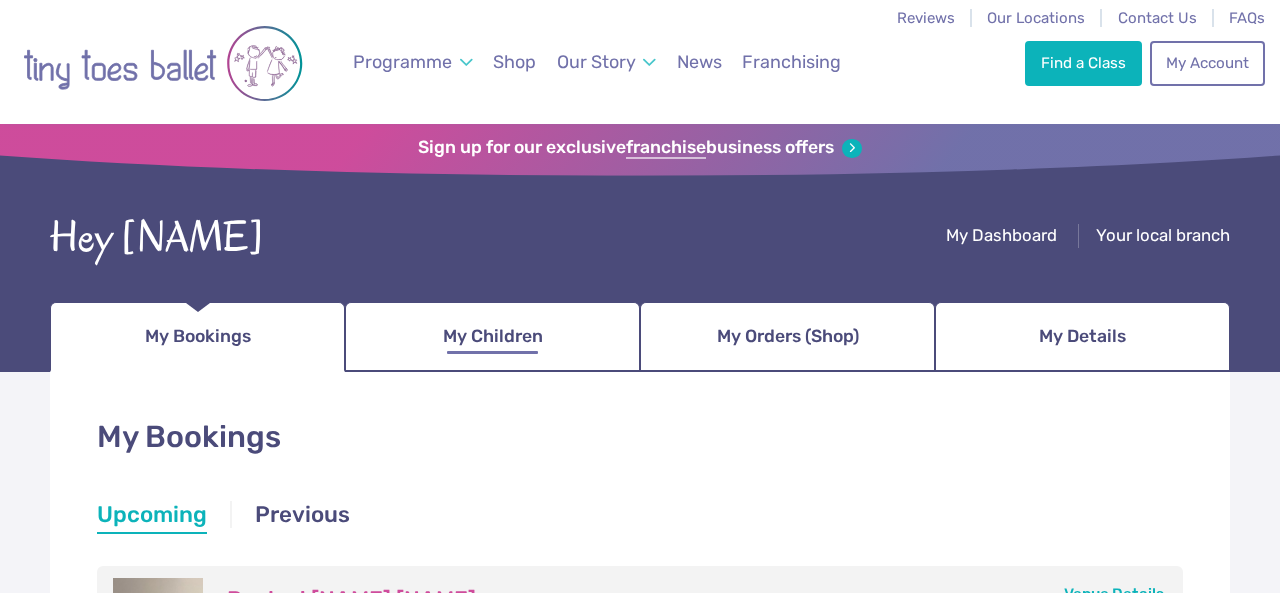 click on "My Children" at bounding box center (493, 336) 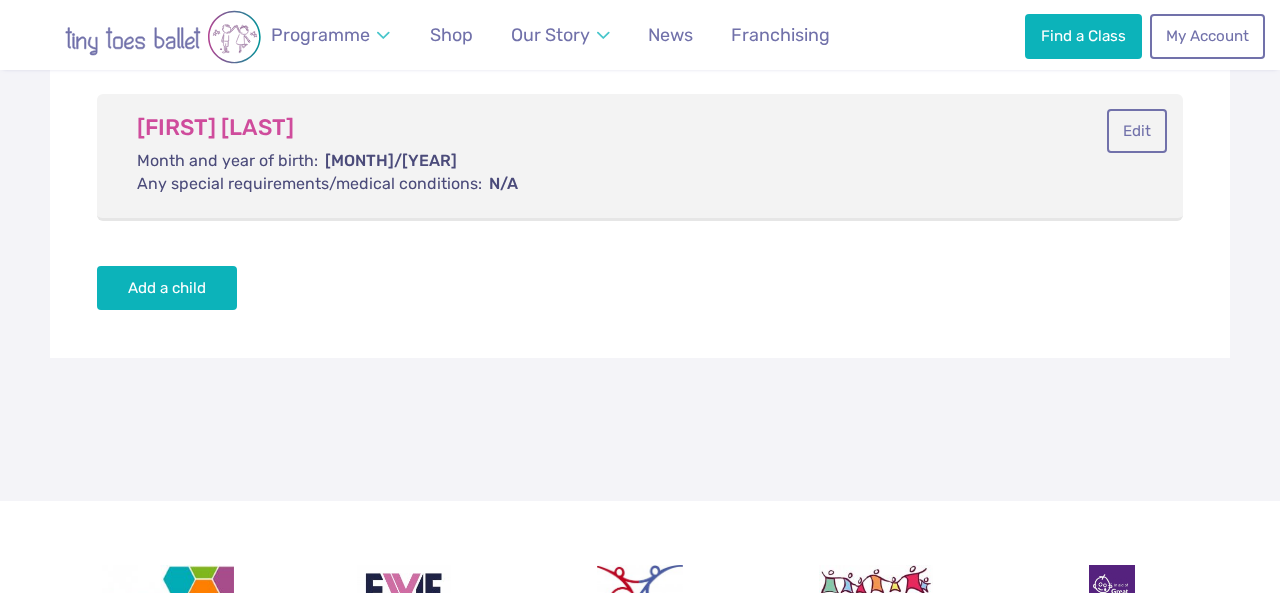 click on "11/2022" at bounding box center (576, 161) 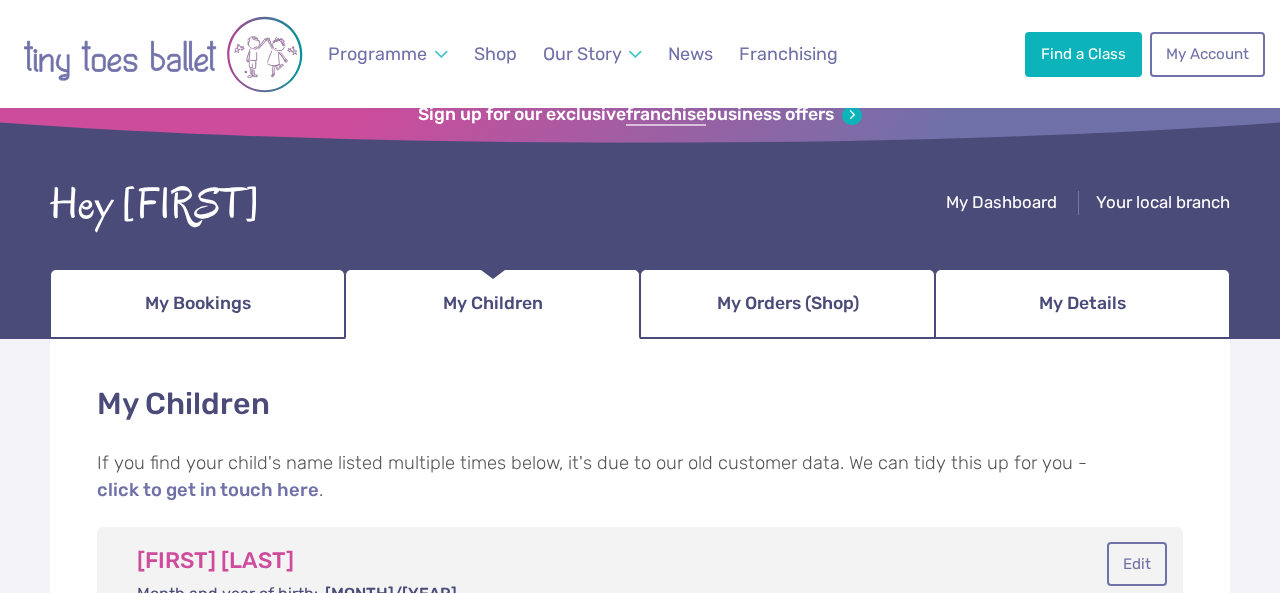 scroll, scrollTop: 0, scrollLeft: 0, axis: both 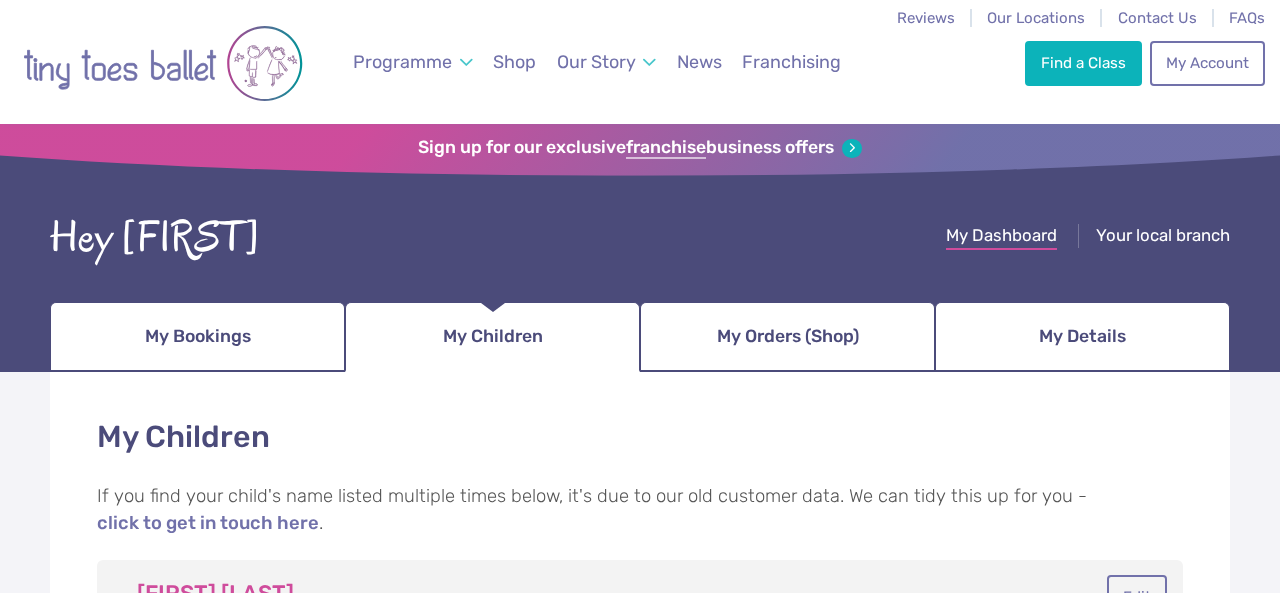 click on "My Dashboard" at bounding box center [1001, 235] 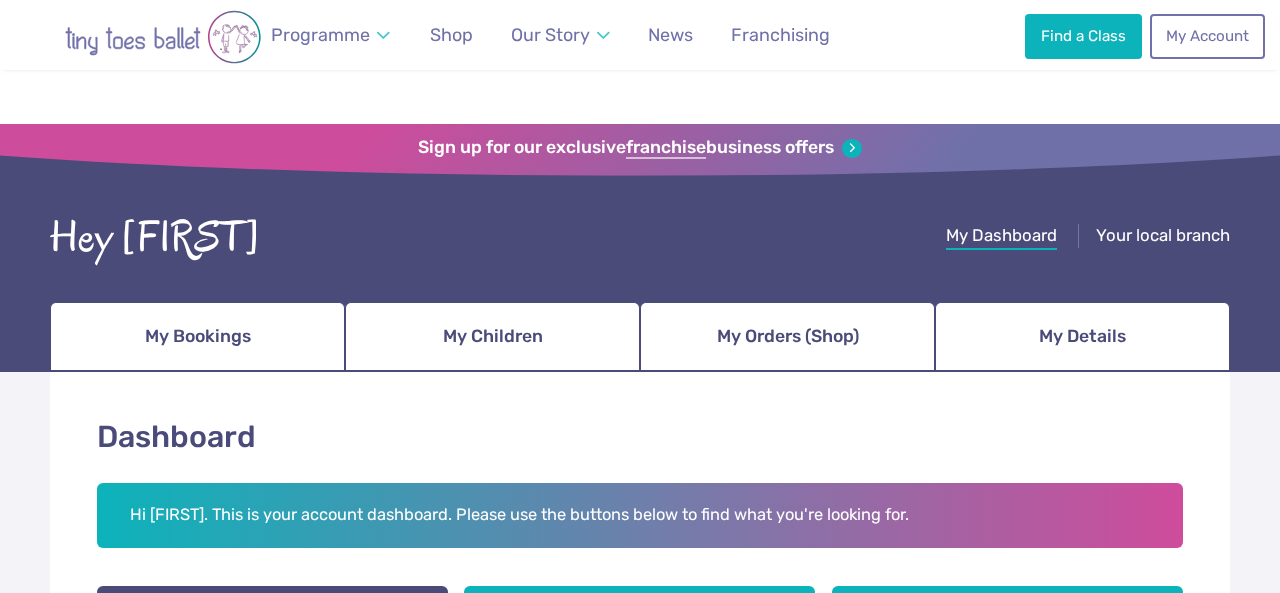 scroll, scrollTop: 286, scrollLeft: 0, axis: vertical 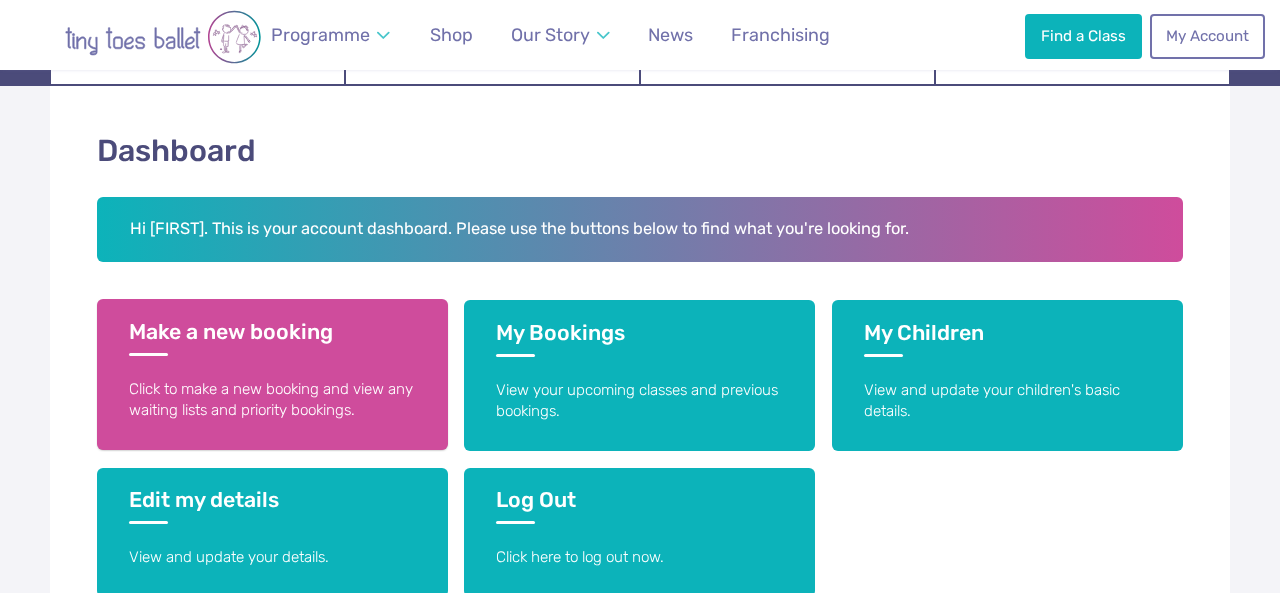 click on "Make a new booking" at bounding box center (272, 337) 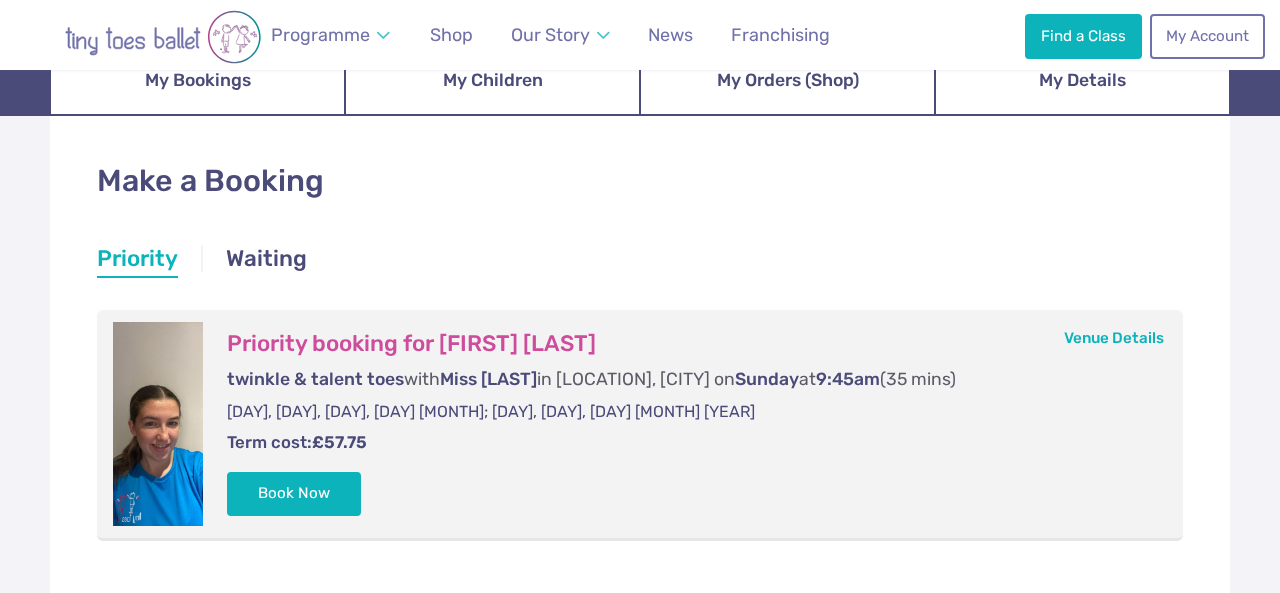 scroll, scrollTop: 335, scrollLeft: 0, axis: vertical 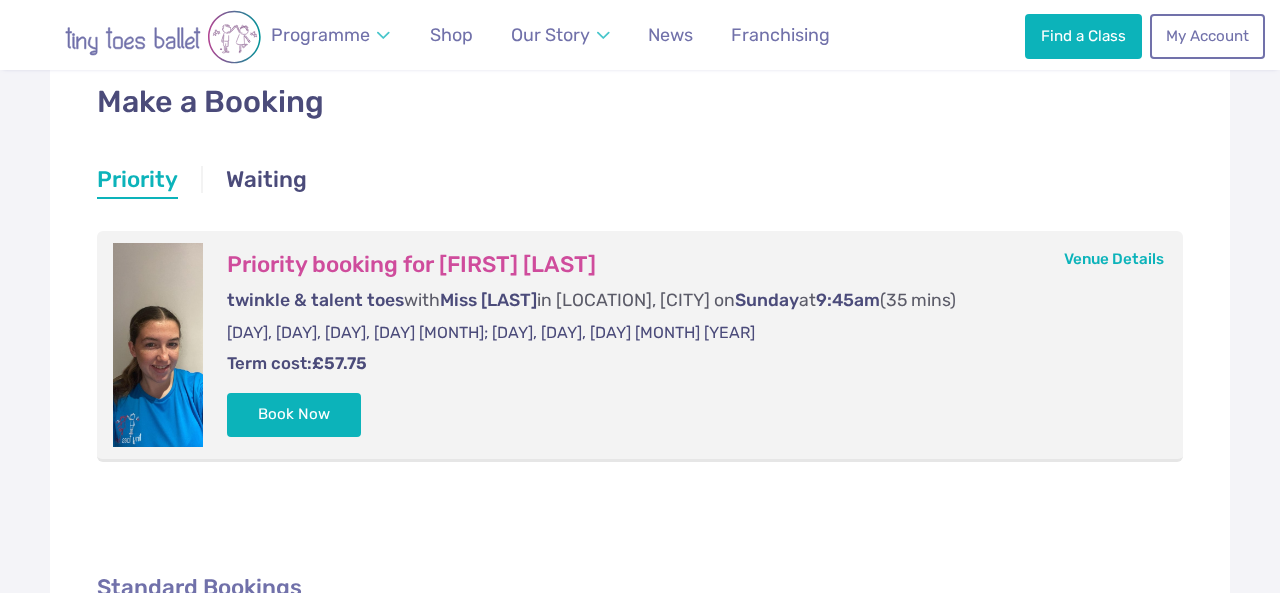 click on "Make a Booking
Priority
Waiting
Priority
Priority
Priority booking for Lana Zamali
twinkle & talent toes   with  Miss Freya   in St Mary’s island, Chatham on  Sunday  at  9:45am  (35 mins)
7th, 14th, 21st, 28th September; 5th, 12th, 19th October 2025
Term cost:  £57.75
Venue Details
Book Now
Added to your basket.  View basket and check out now
Waiting
Waiting
If you join the Waiting List for any classes, they'll appear here.
Standard Bookings View all classes in Gravesend & Medway Search for classes in all areas" at bounding box center (640, 407) 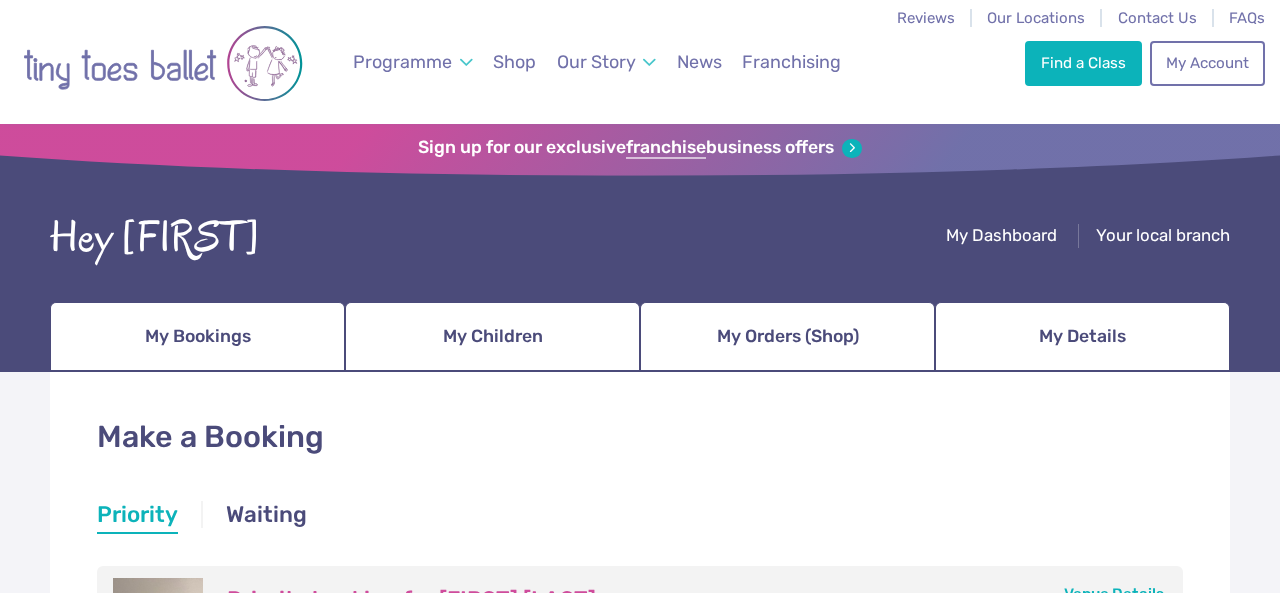 click on "Sign up for our exclusive  franchise   business offers" at bounding box center (640, 150) 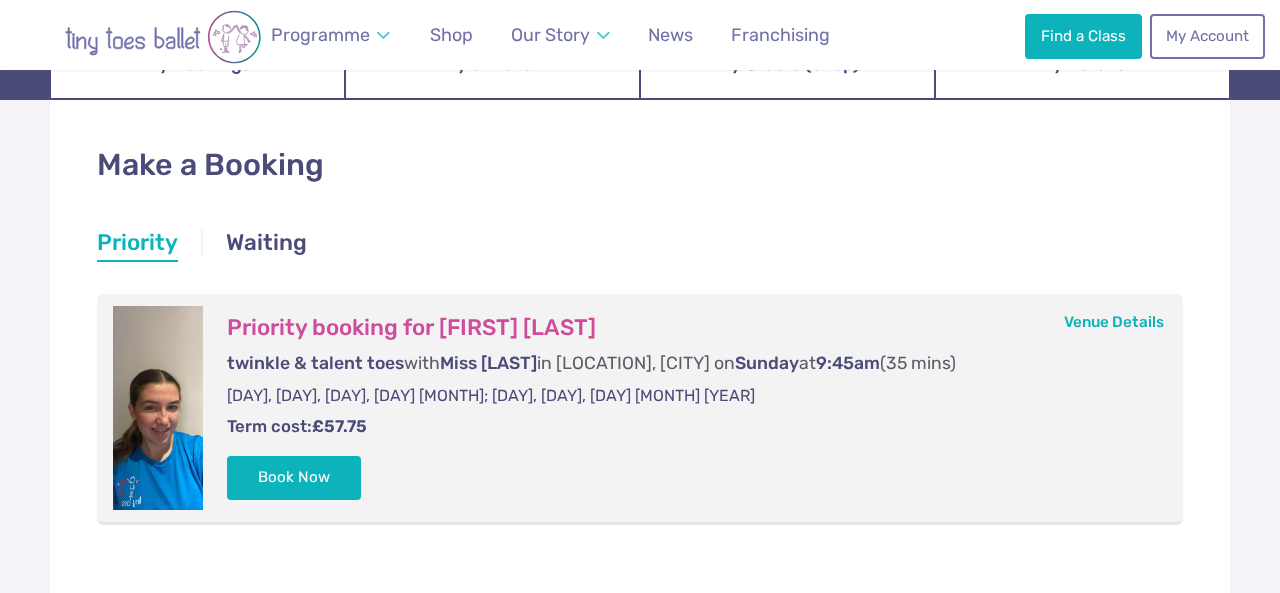 scroll, scrollTop: 324, scrollLeft: 0, axis: vertical 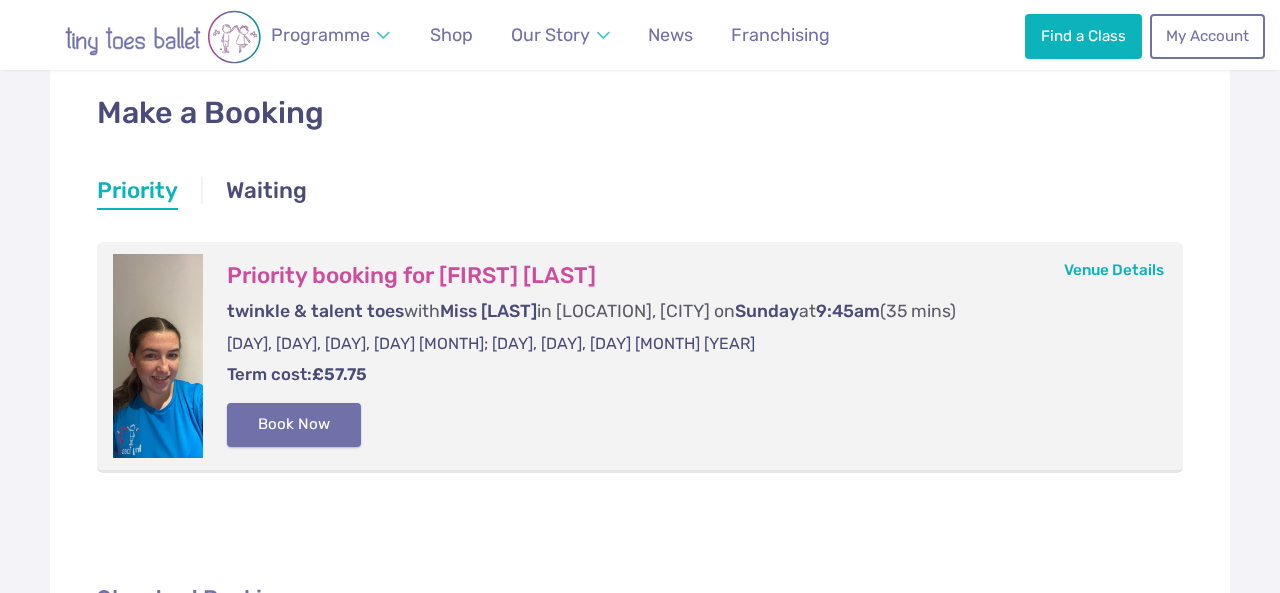 click on "Book Now" at bounding box center [294, 425] 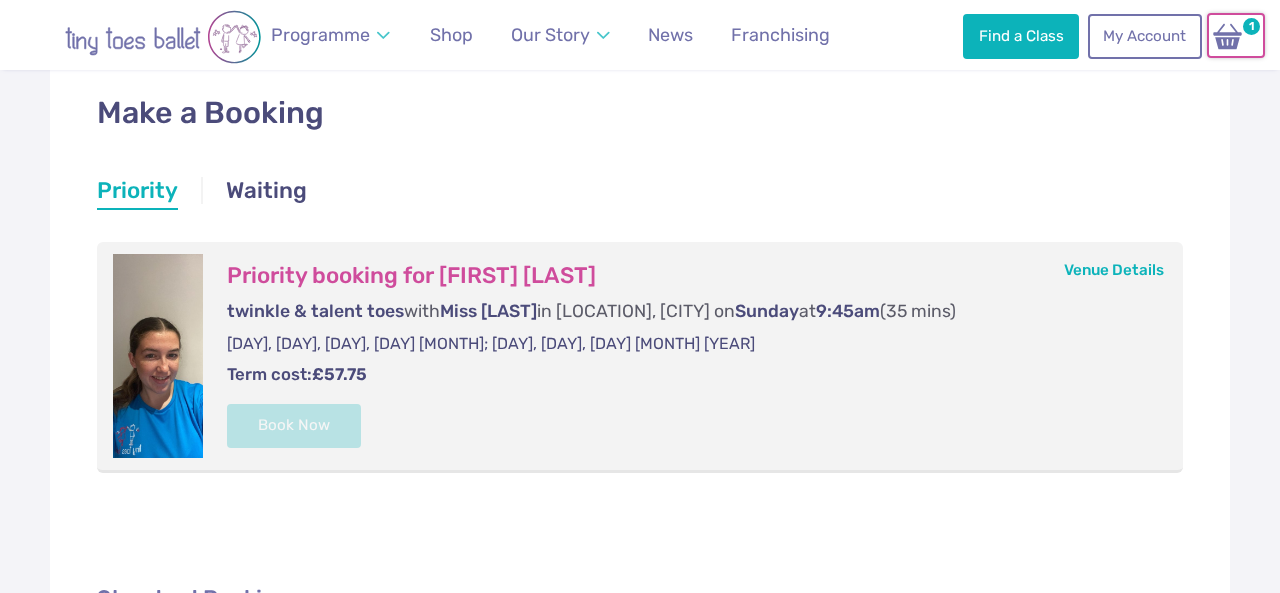 click at bounding box center [1228, 36] 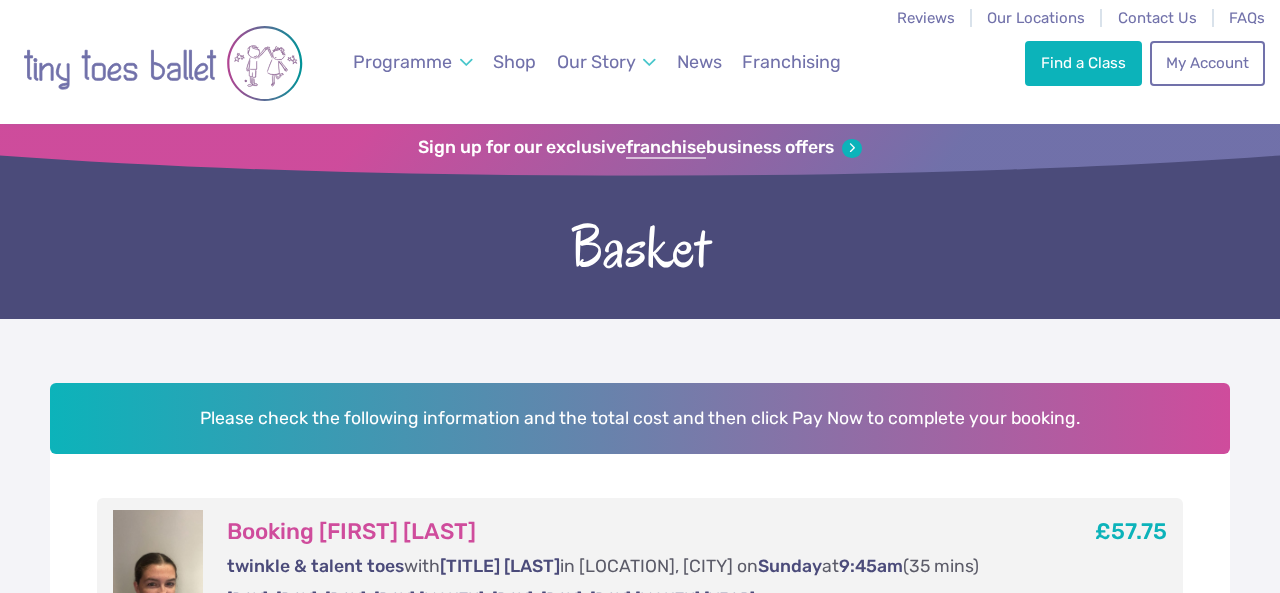 scroll, scrollTop: 0, scrollLeft: 0, axis: both 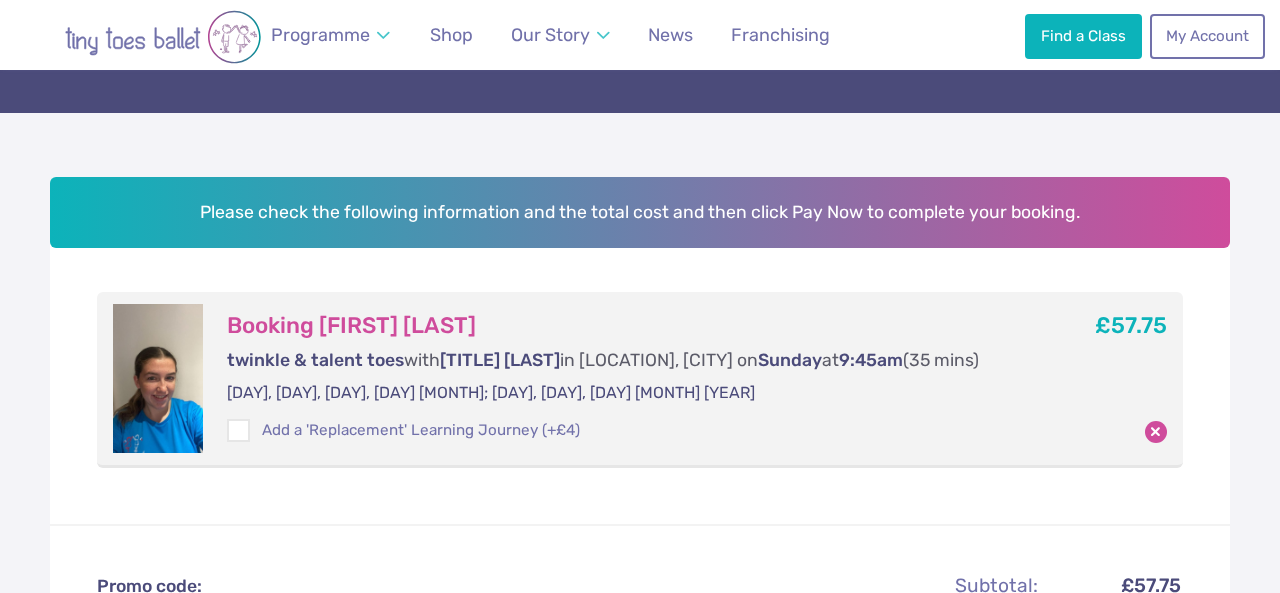 click on "Please check the following information and the total cost and then click Pay Now to complete your booking.
Booking Lana Zamali
twinkle & talent toes   with  Miss Freya   in St Mary’s island, Chatham on  Sunday  at  9:45am  (35 mins)
7th, 14th, 21st, 28th September; 5th, 12th, 19th October 2025
Add a 'Replacement' Learning Journey (+£4)
£57.75
Update quantities
Promo code:
Redeem
Subtotal:
£57.75
Booking Fee:
£1.00" at bounding box center [640, 708] 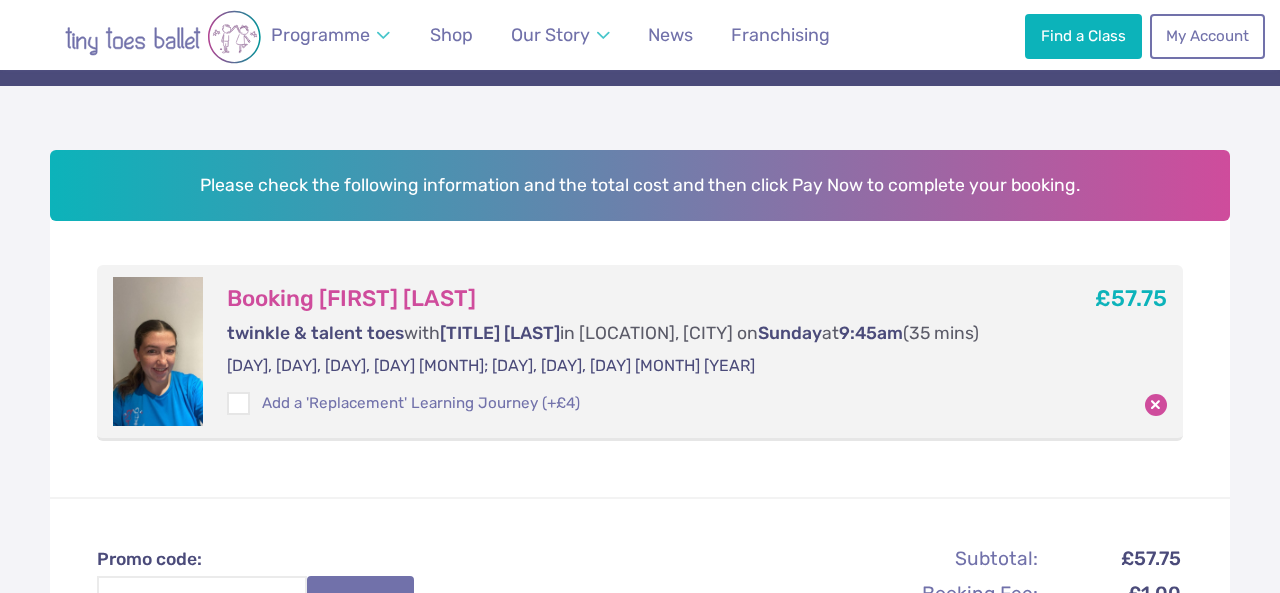 scroll, scrollTop: 431, scrollLeft: 0, axis: vertical 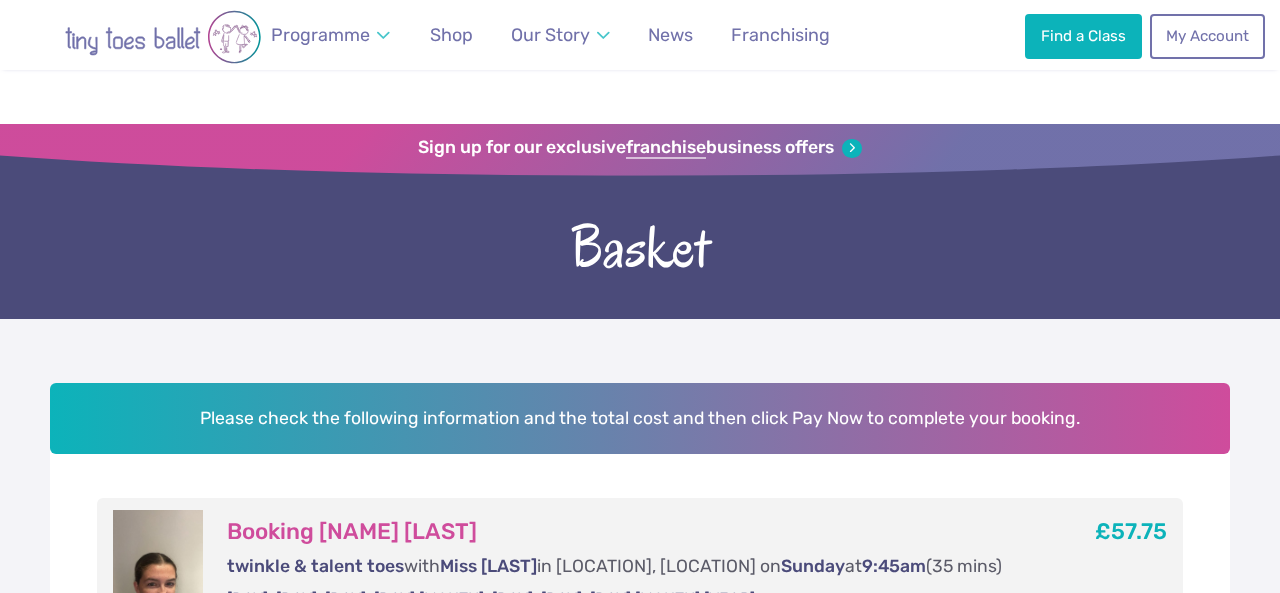 click on "Programme Weekly Classes Inclusive  Dance Classes Parties Nursery & Schools Intergenerational Sessions - Shop Our Story Founder Teachers - News Franchising" at bounding box center [644, 35] 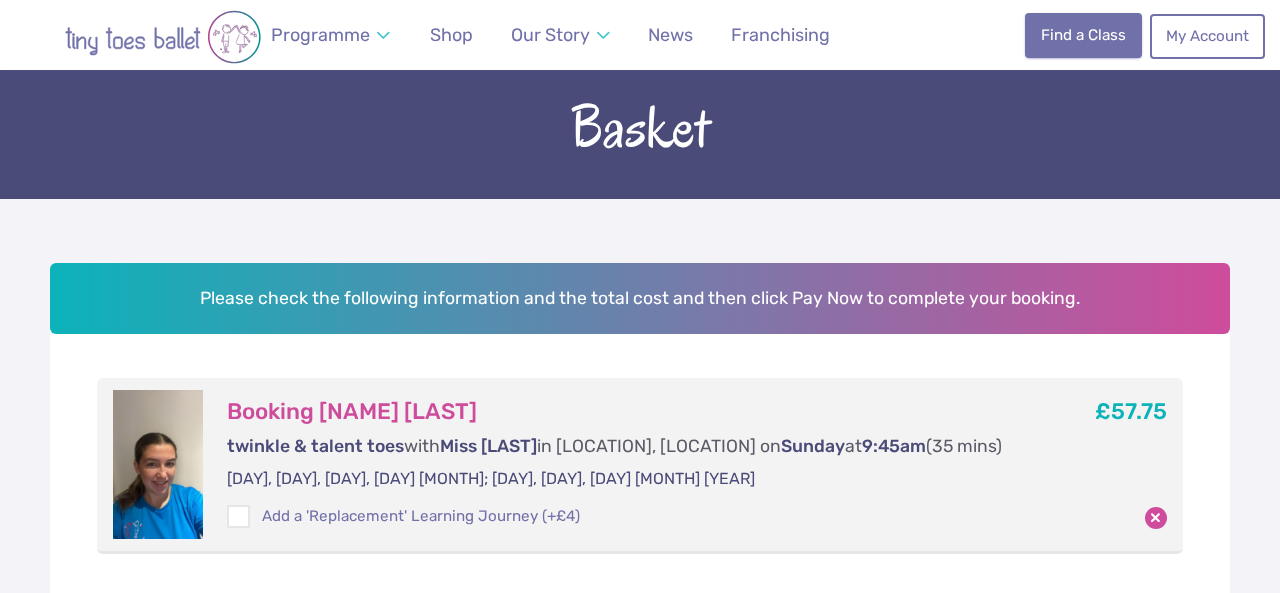 scroll, scrollTop: 120, scrollLeft: 0, axis: vertical 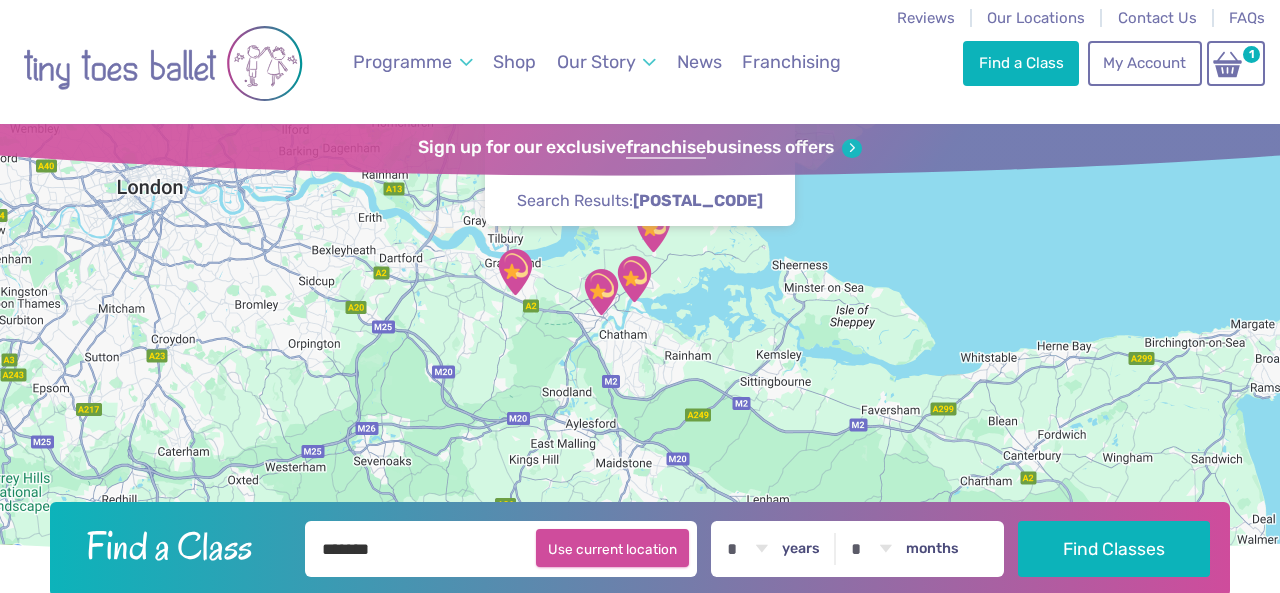 click on "Use current location" at bounding box center [612, 548] 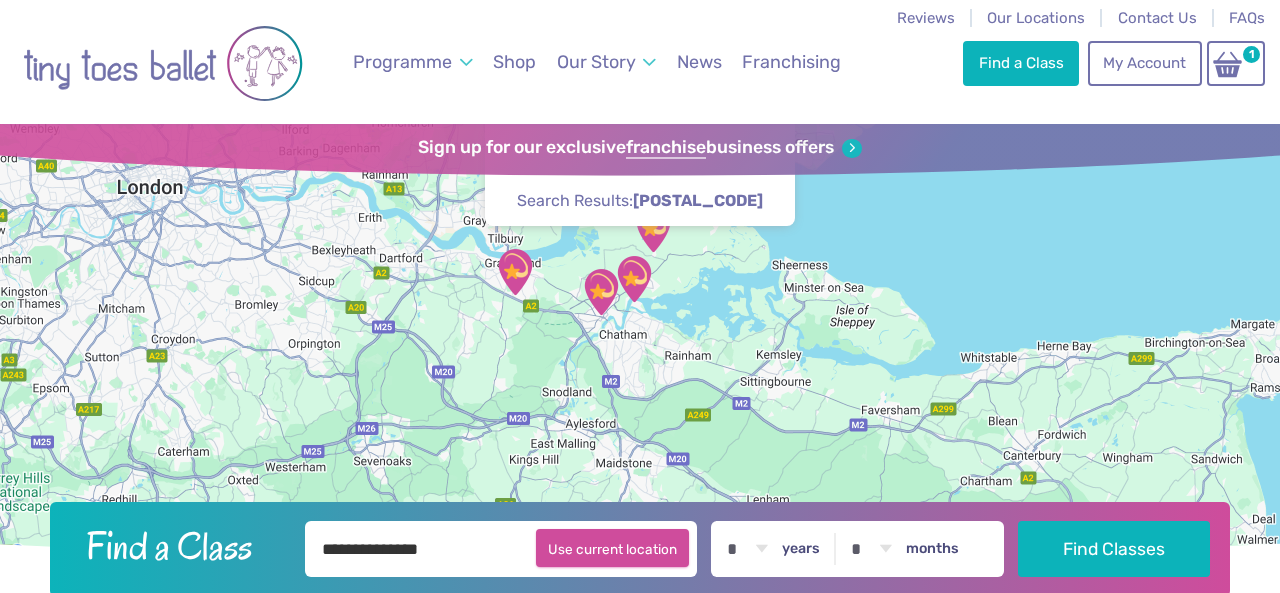 scroll, scrollTop: 162, scrollLeft: 0, axis: vertical 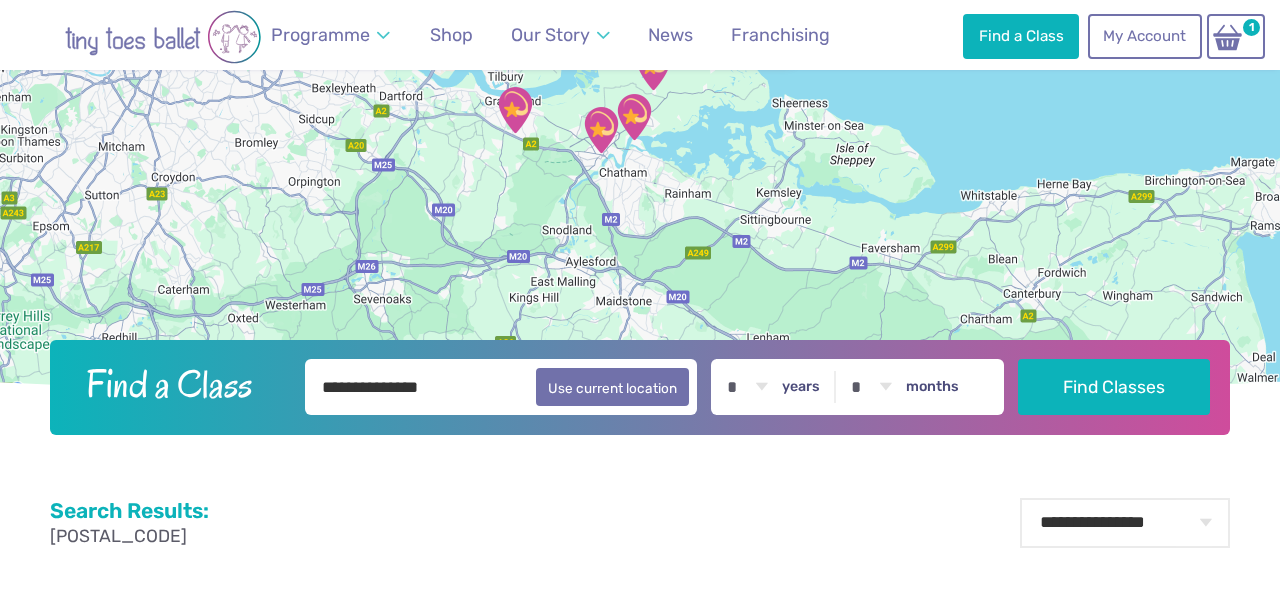 type on "**********" 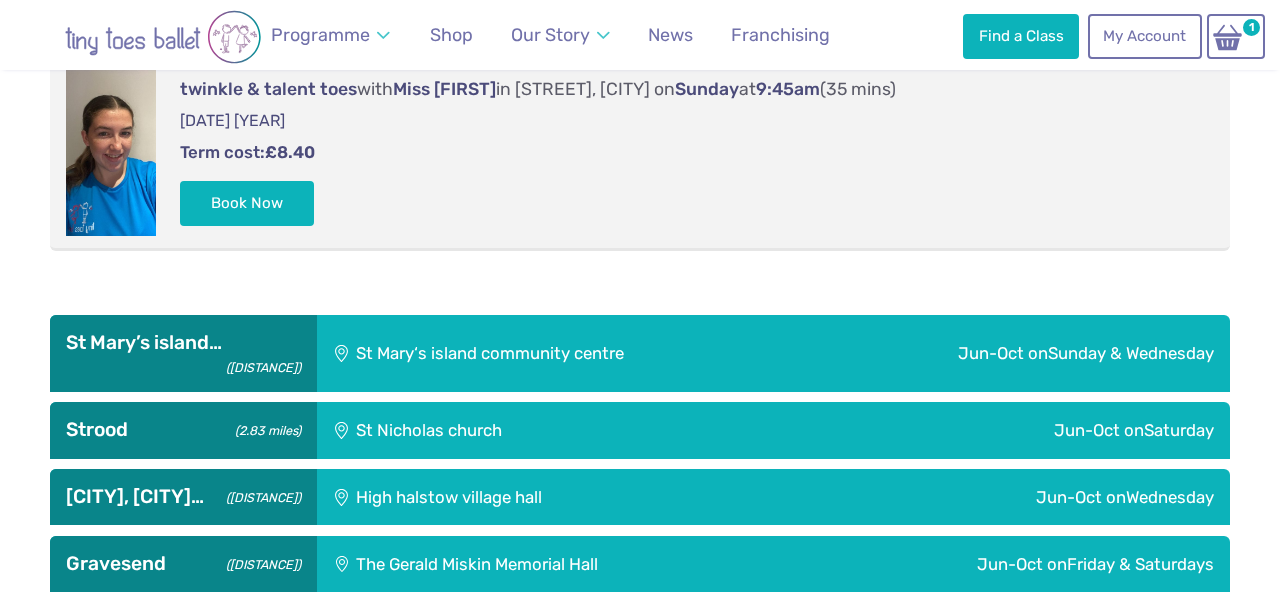 scroll, scrollTop: 1233, scrollLeft: 0, axis: vertical 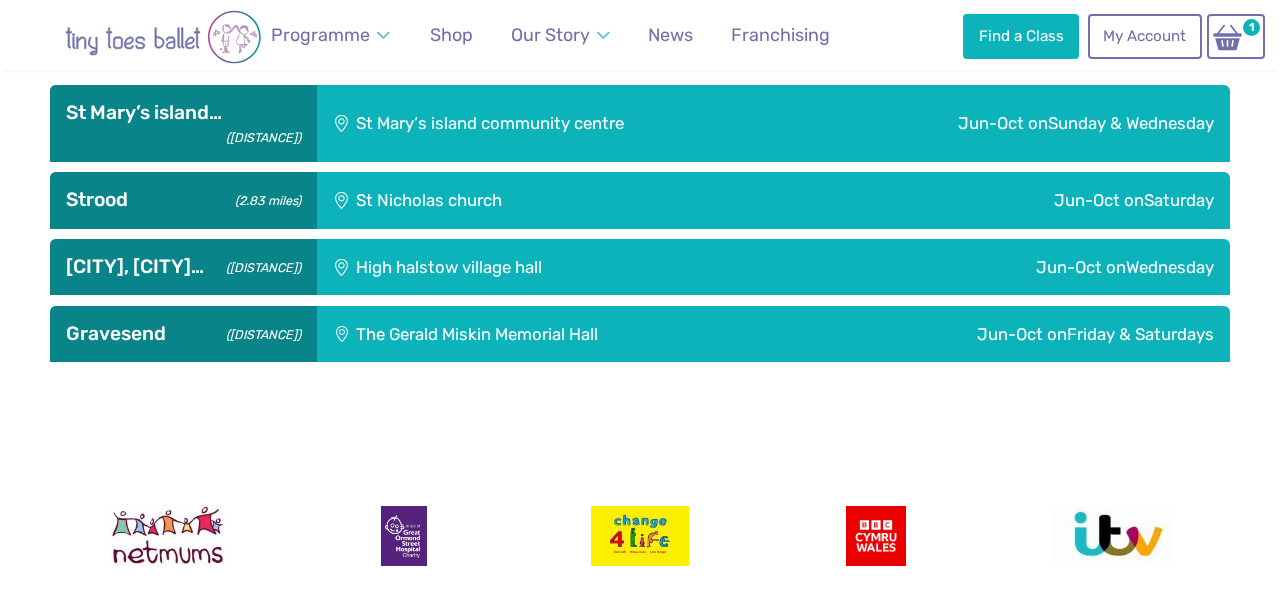 click on "My Account [NUMBER]" at bounding box center [640, -86] 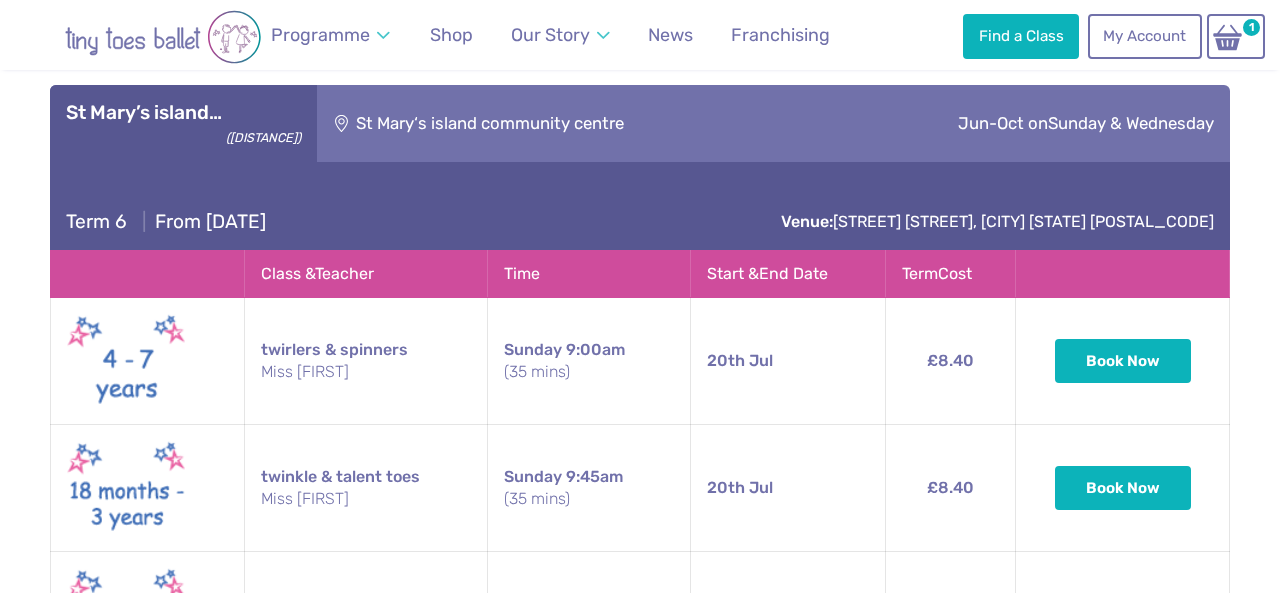 click on "**********" at bounding box center [640, 616] 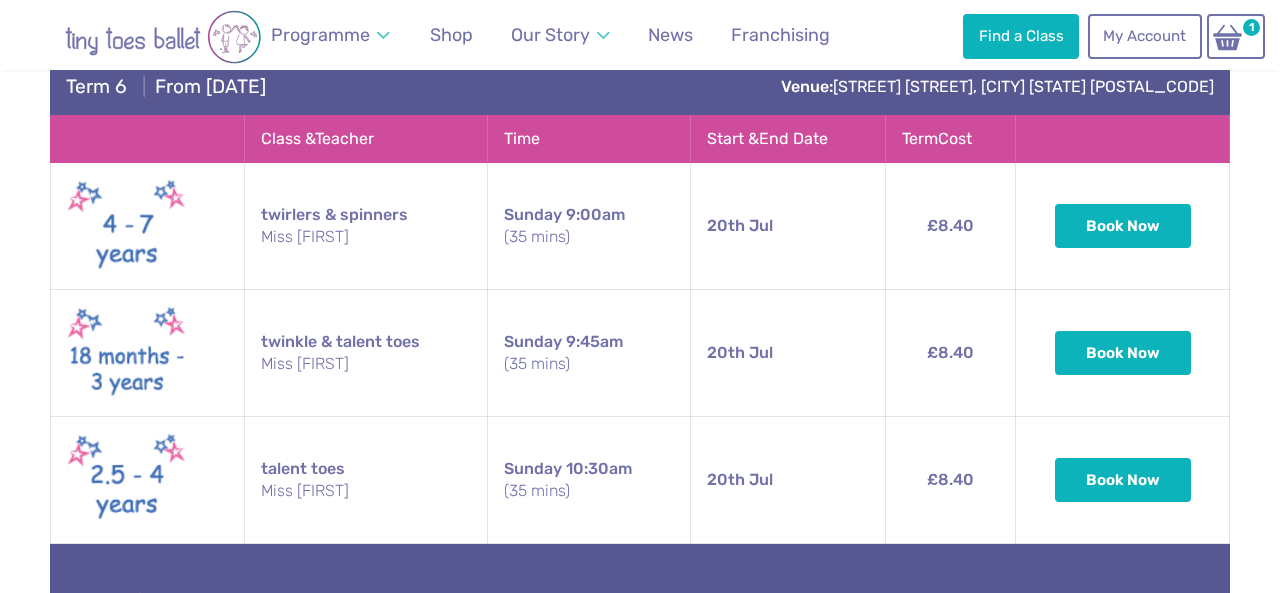 click on "[DATE] [DAY]   [DATE] [TIME] ([DURATION])" at bounding box center [788, 353] 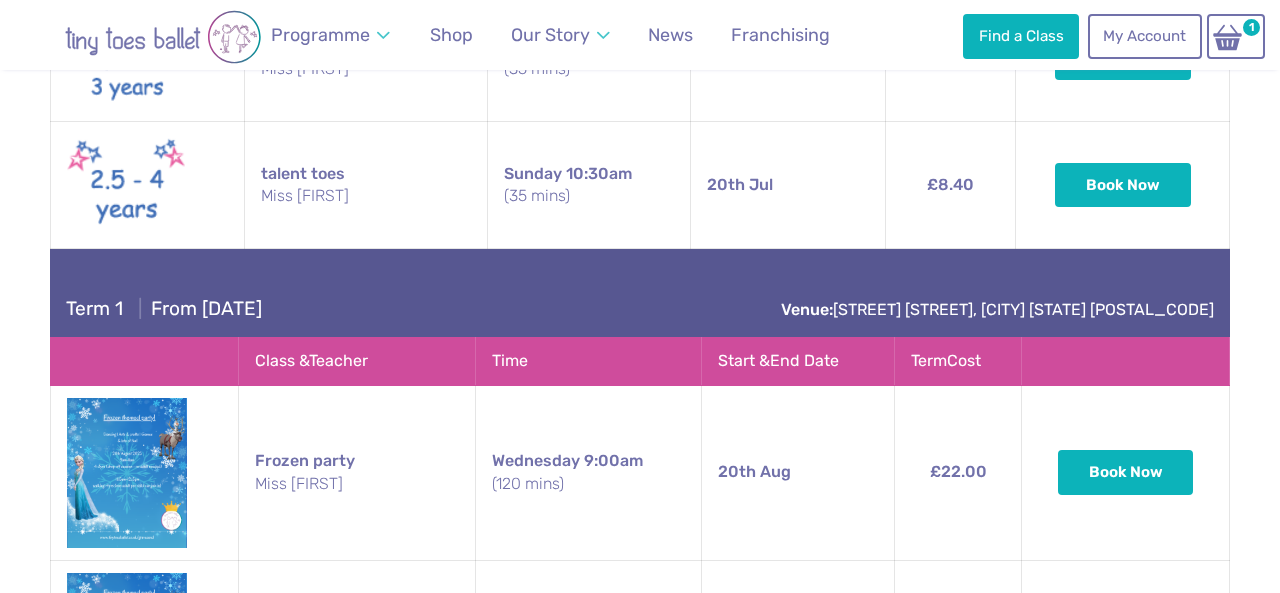 scroll, scrollTop: 1685, scrollLeft: 0, axis: vertical 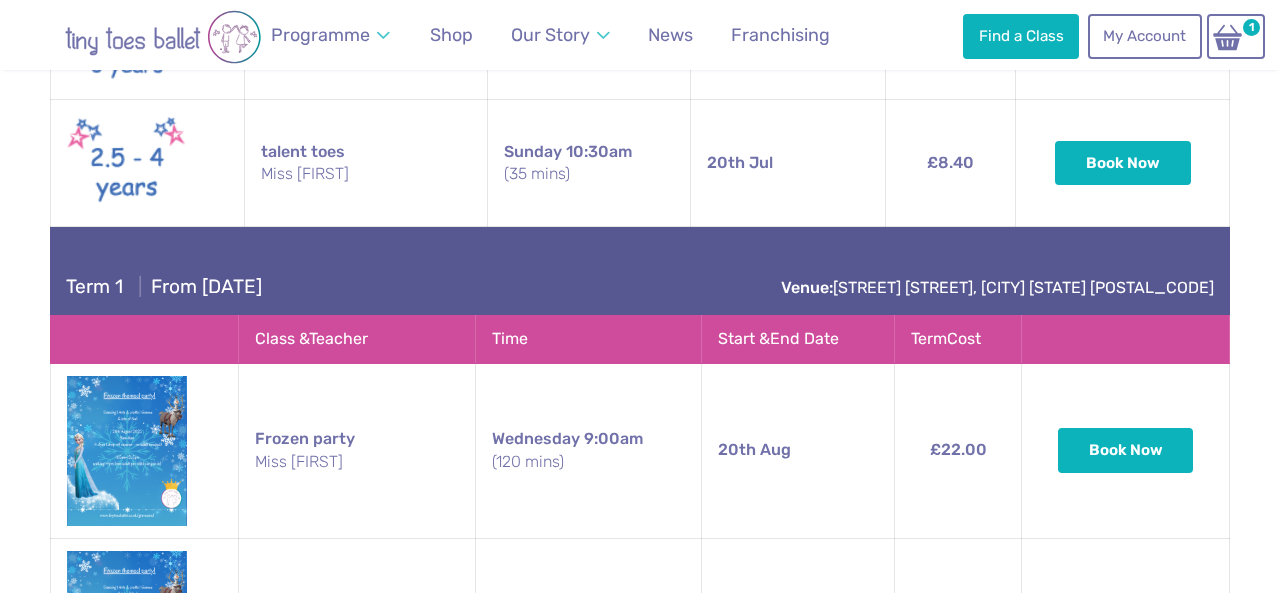 click on "[DATE] [DAY]   [DATE] [TIME] ([DURATION])" at bounding box center [788, 163] 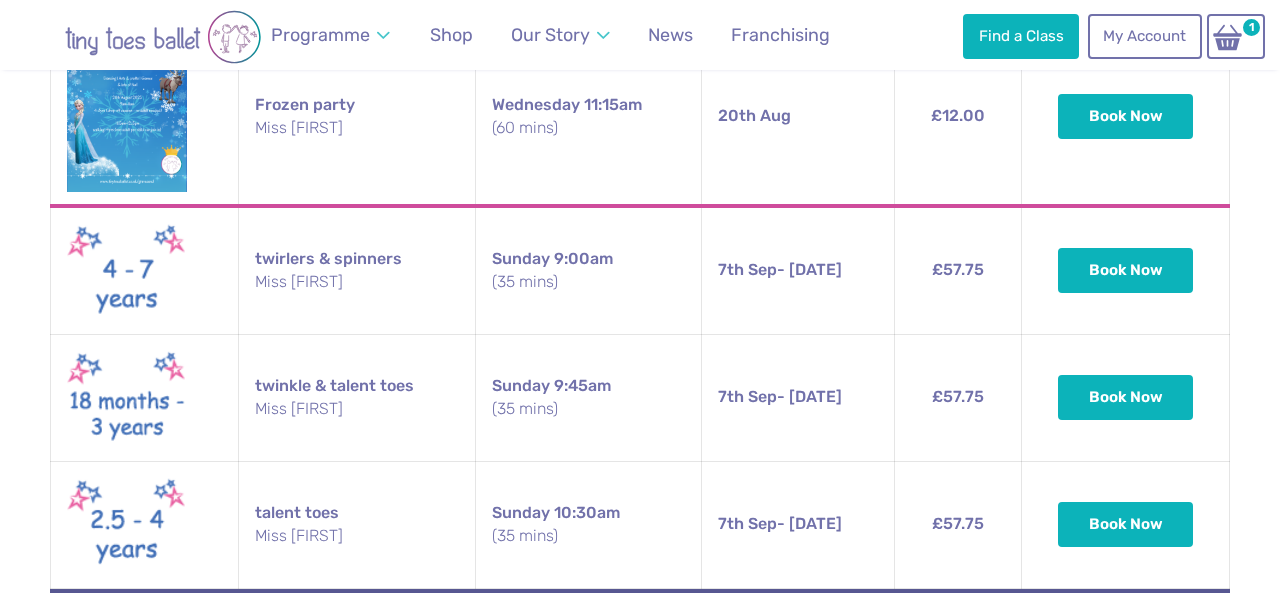 scroll, scrollTop: 2210, scrollLeft: 0, axis: vertical 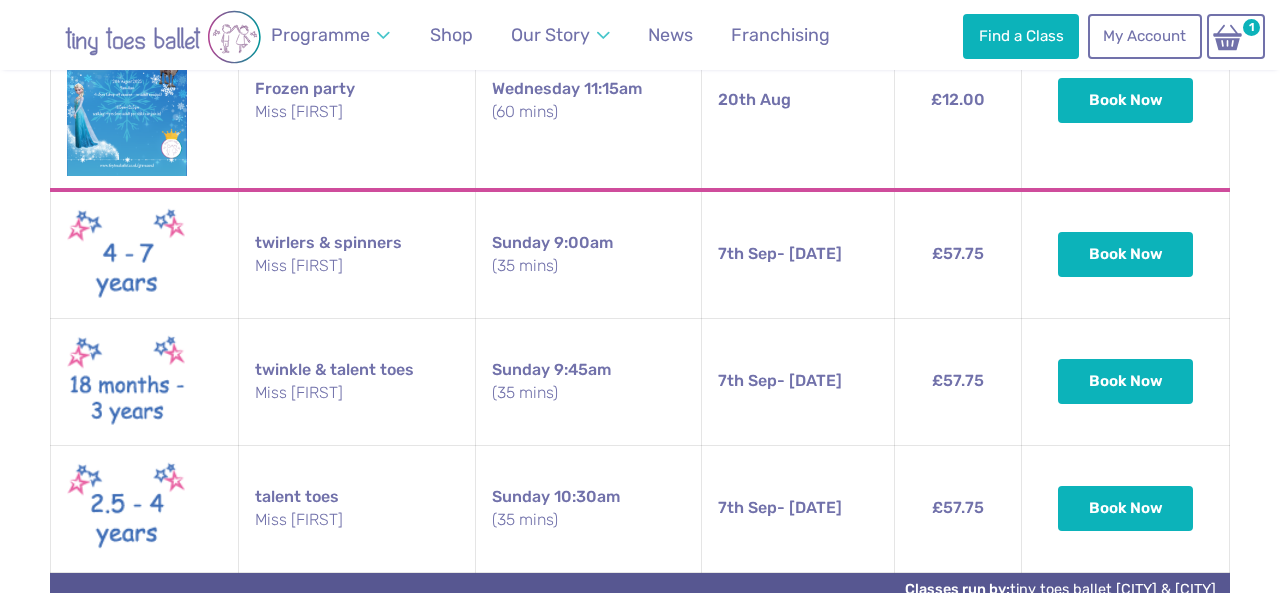 click on "[DATE] [DAY]   [DATE] [TIME] ([DURATION])" at bounding box center (798, 508) 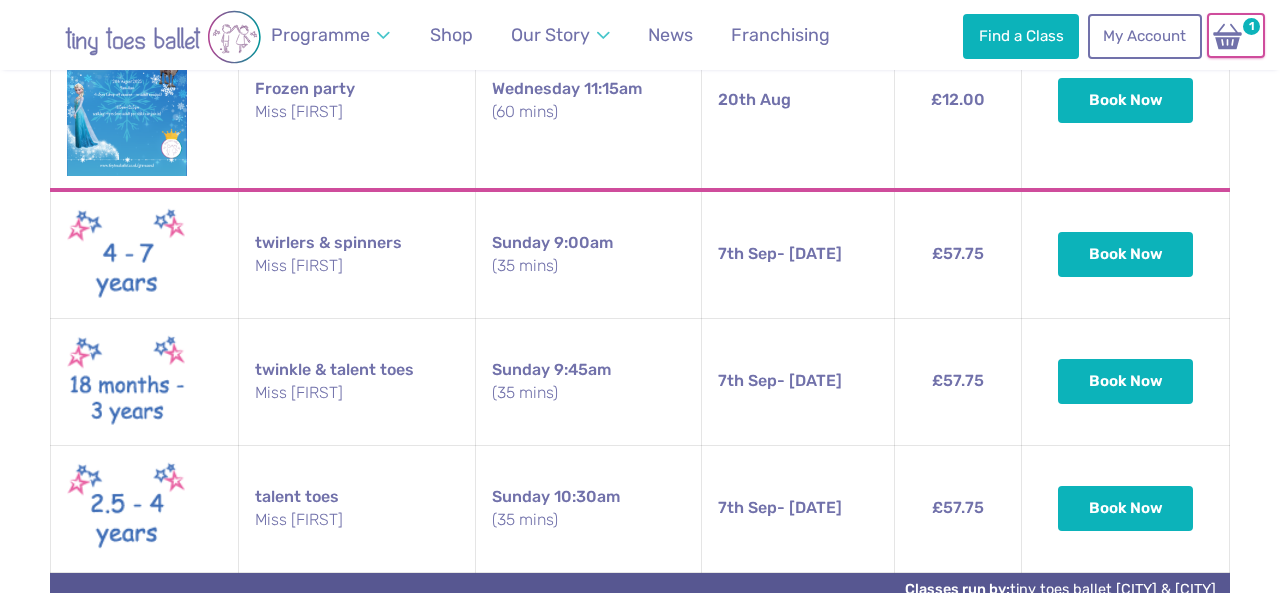 click on "1" at bounding box center (1251, 26) 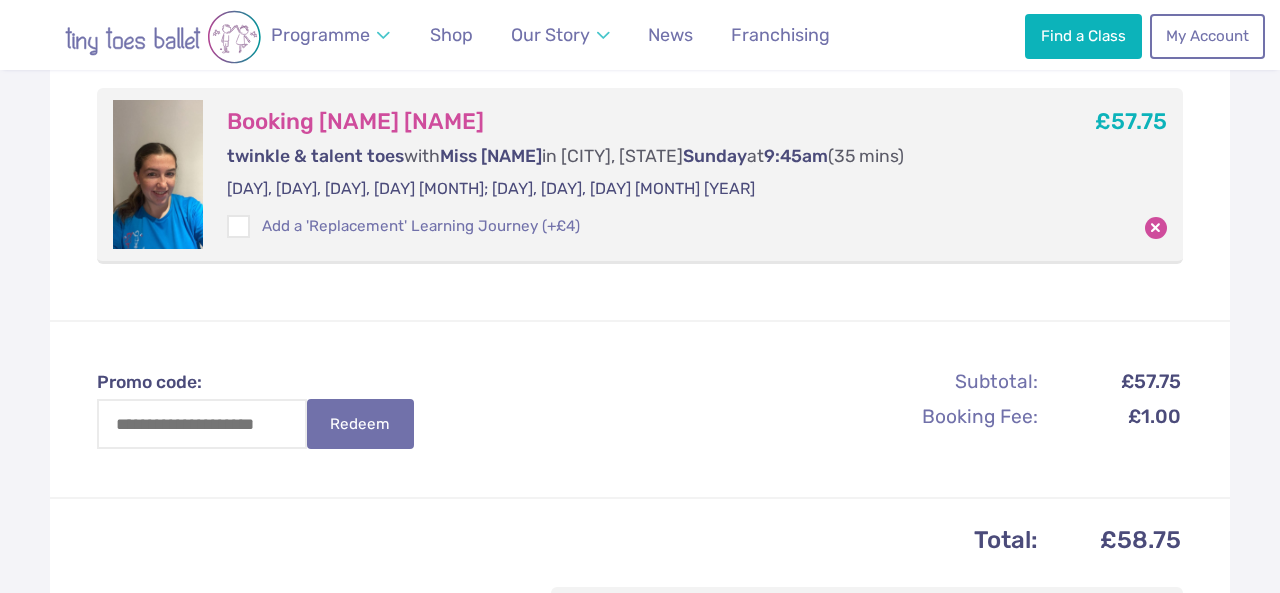 scroll, scrollTop: 410, scrollLeft: 0, axis: vertical 